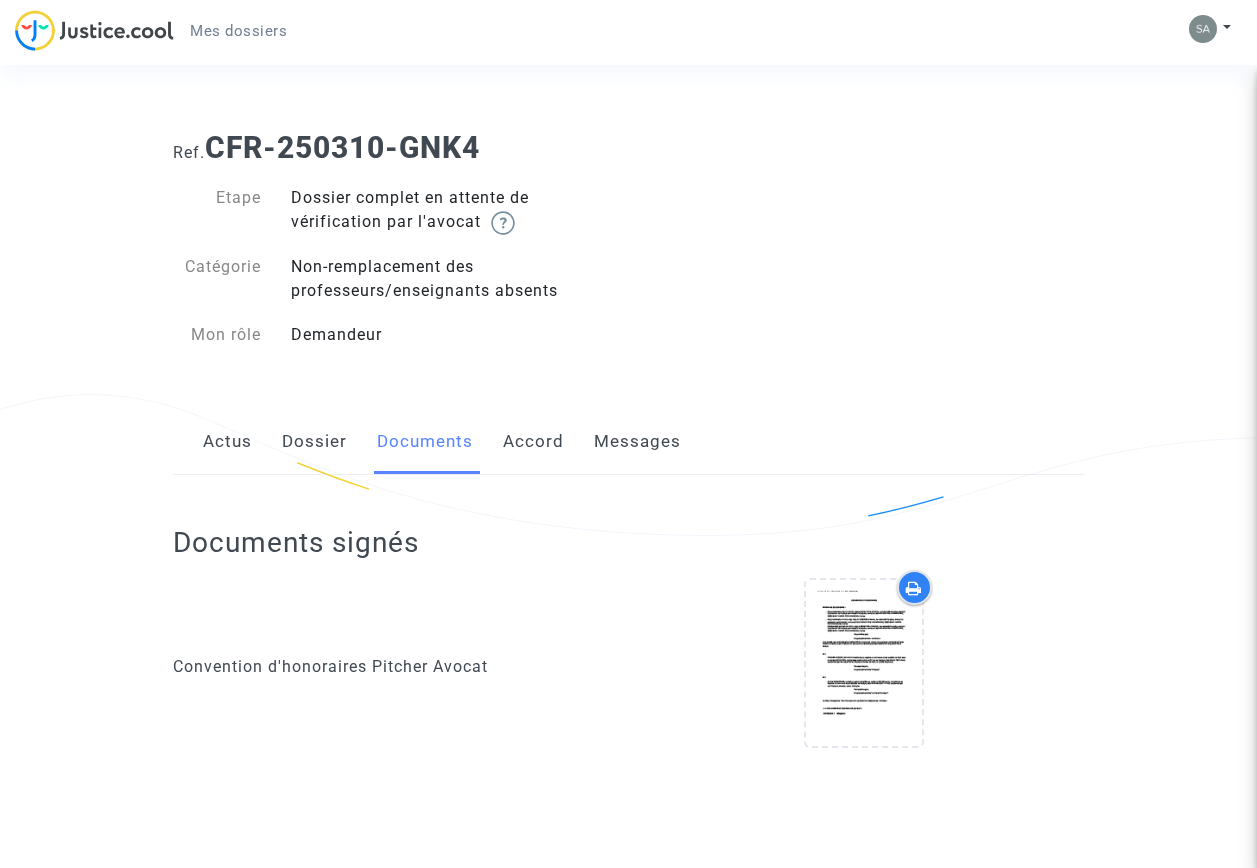 scroll, scrollTop: 1386, scrollLeft: 0, axis: vertical 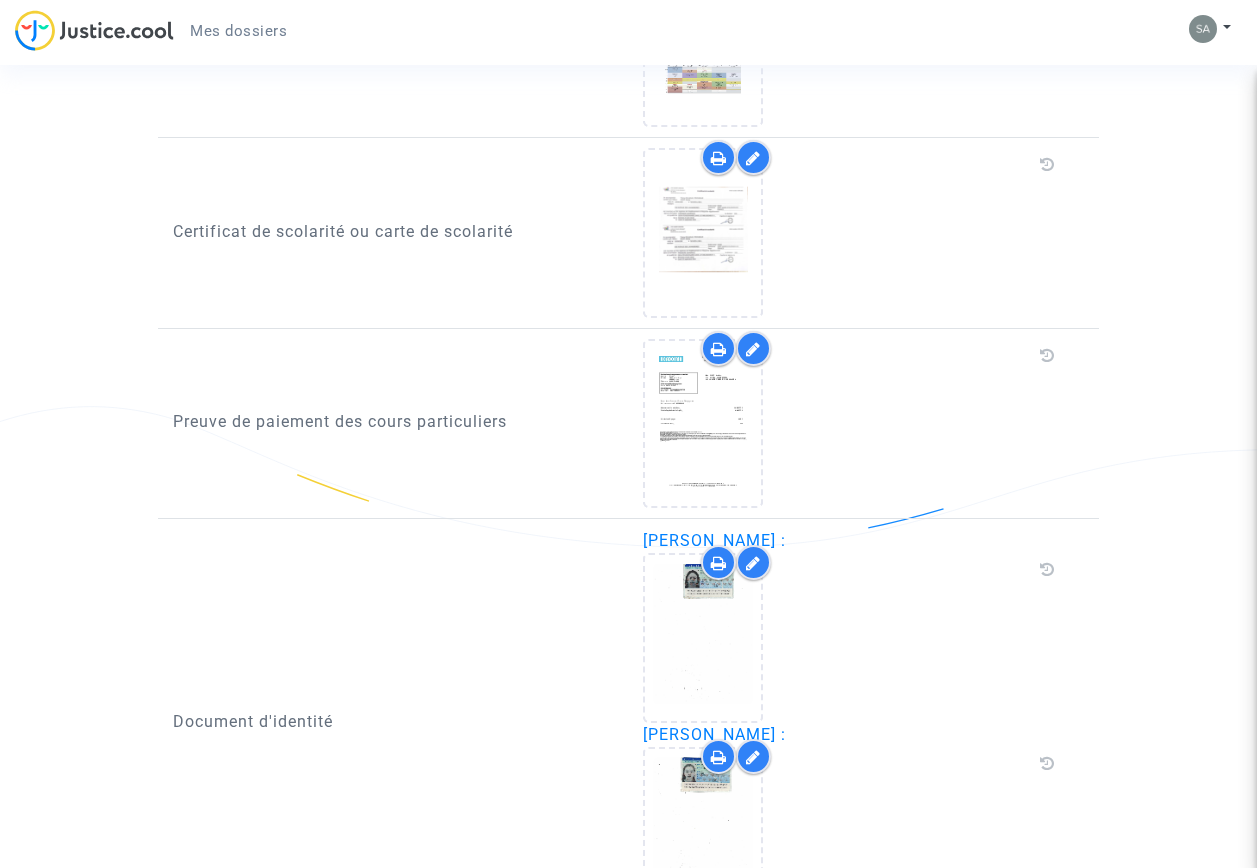 click at bounding box center [753, 349] 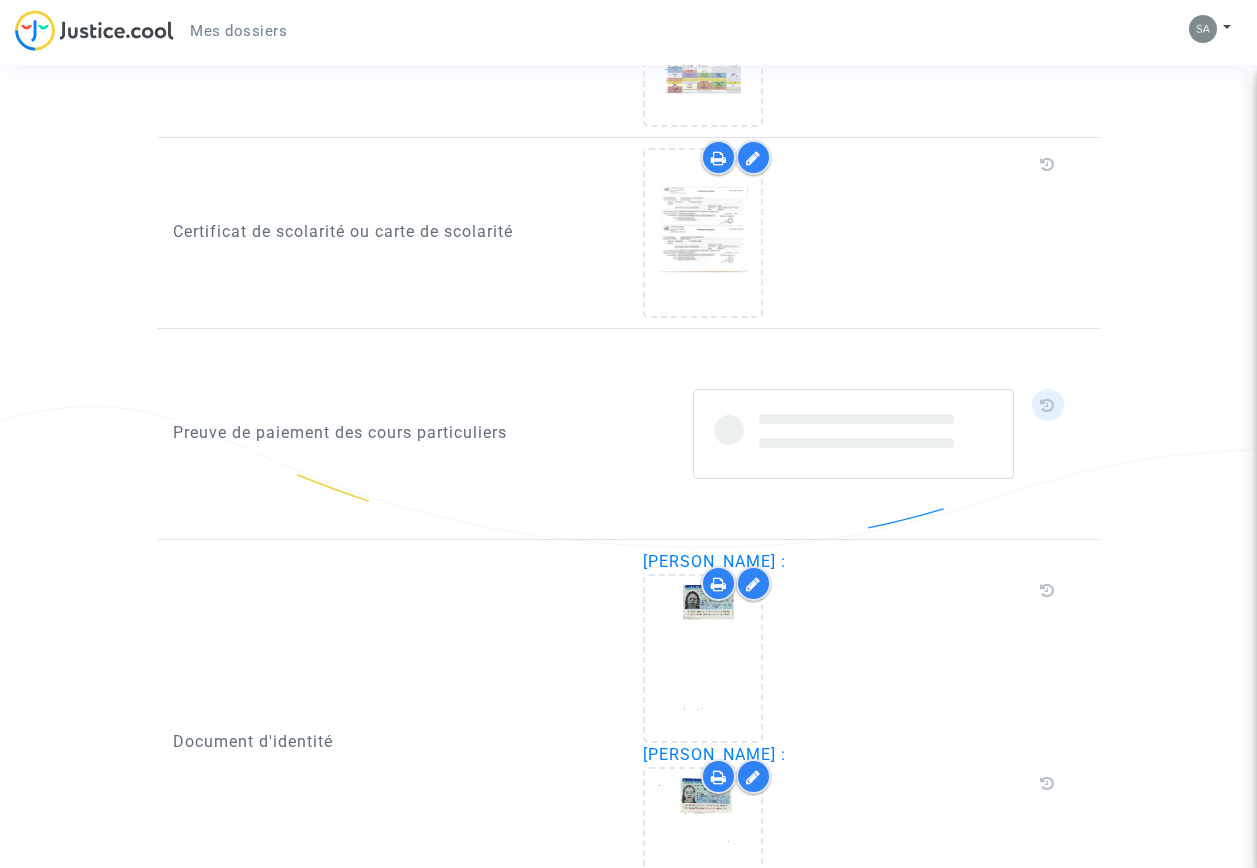 click 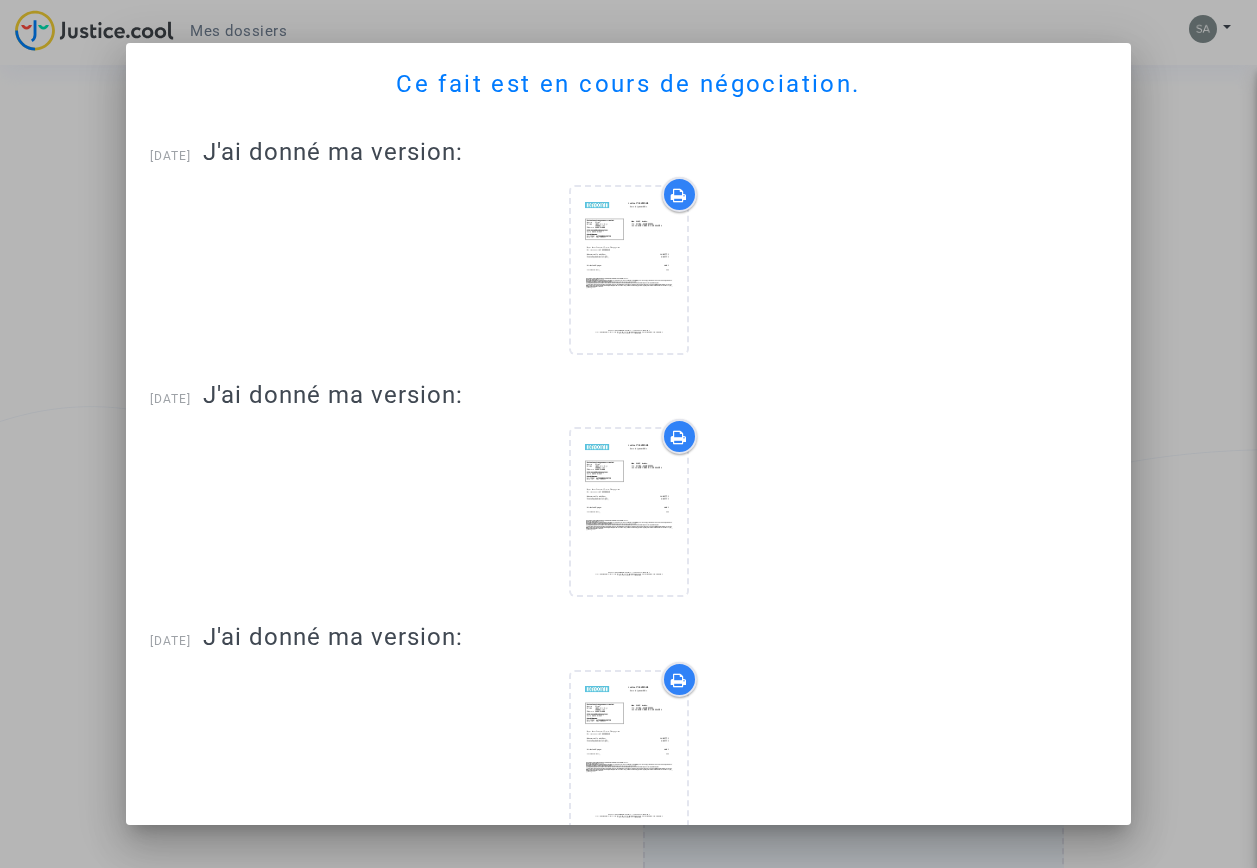 scroll, scrollTop: 0, scrollLeft: 0, axis: both 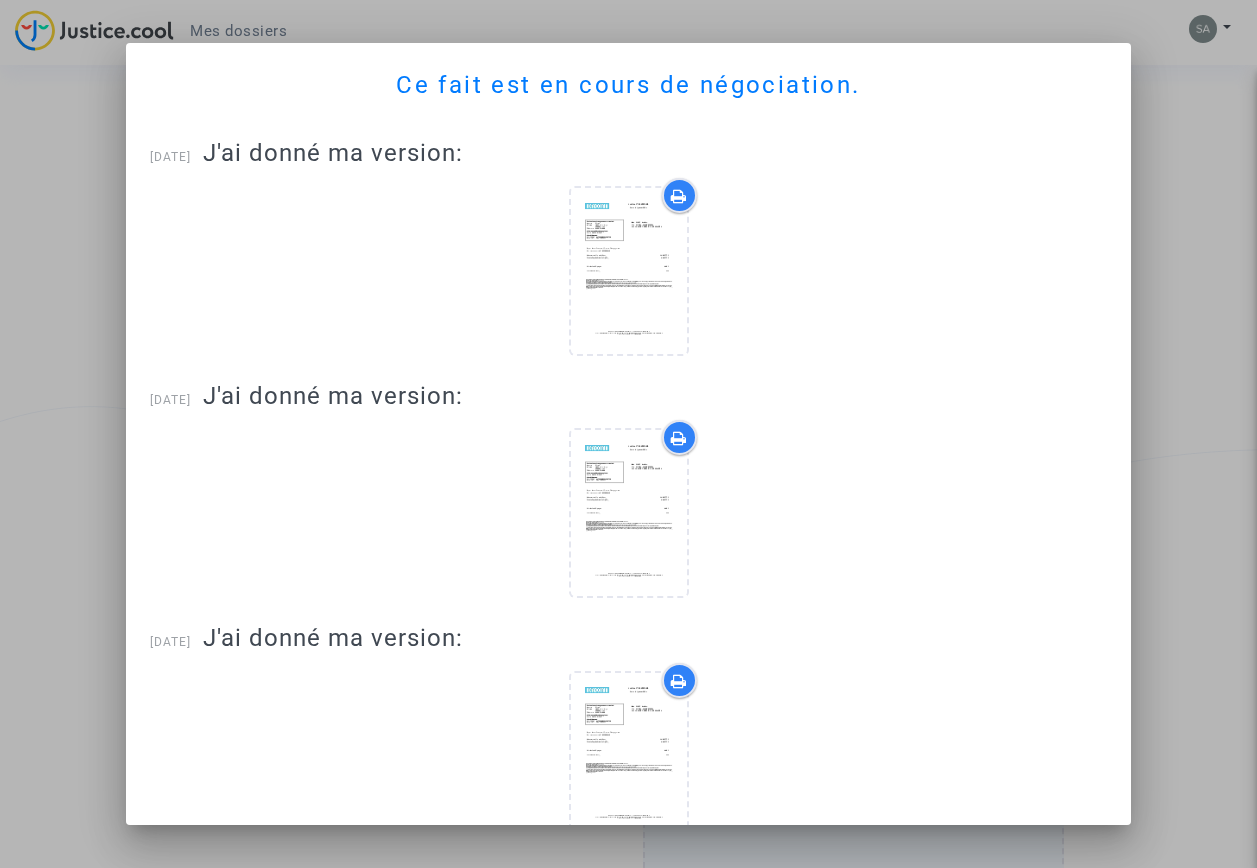 click at bounding box center [628, 434] 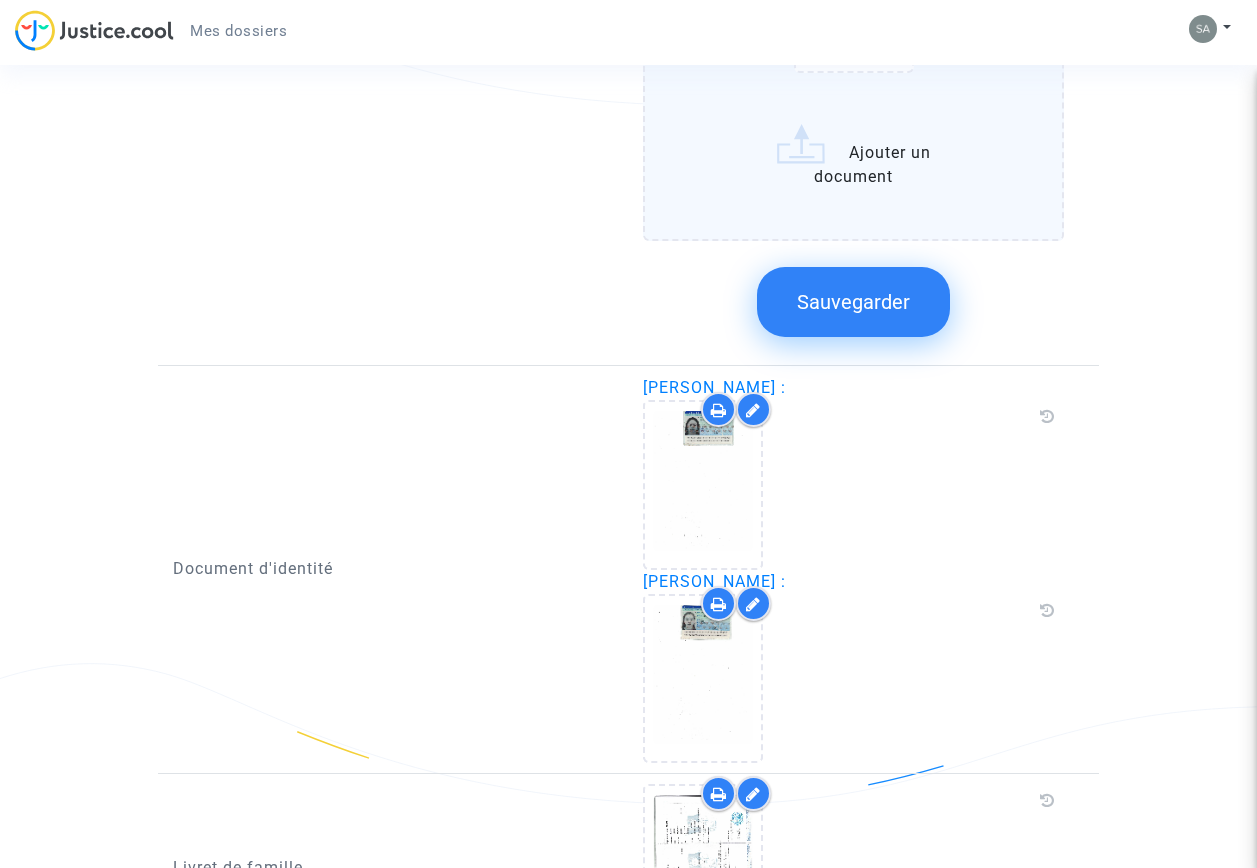 scroll, scrollTop: 9566, scrollLeft: 0, axis: vertical 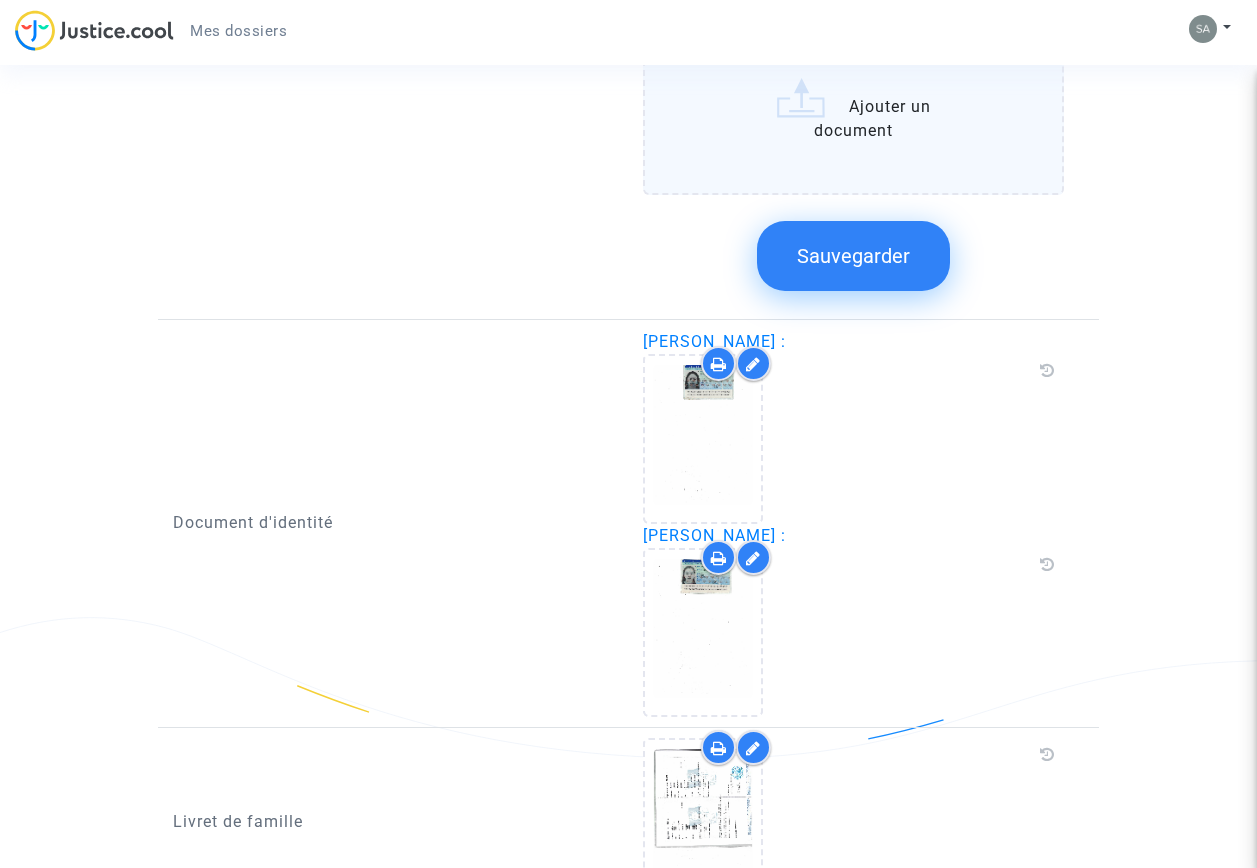 click on "Sauvegarder" 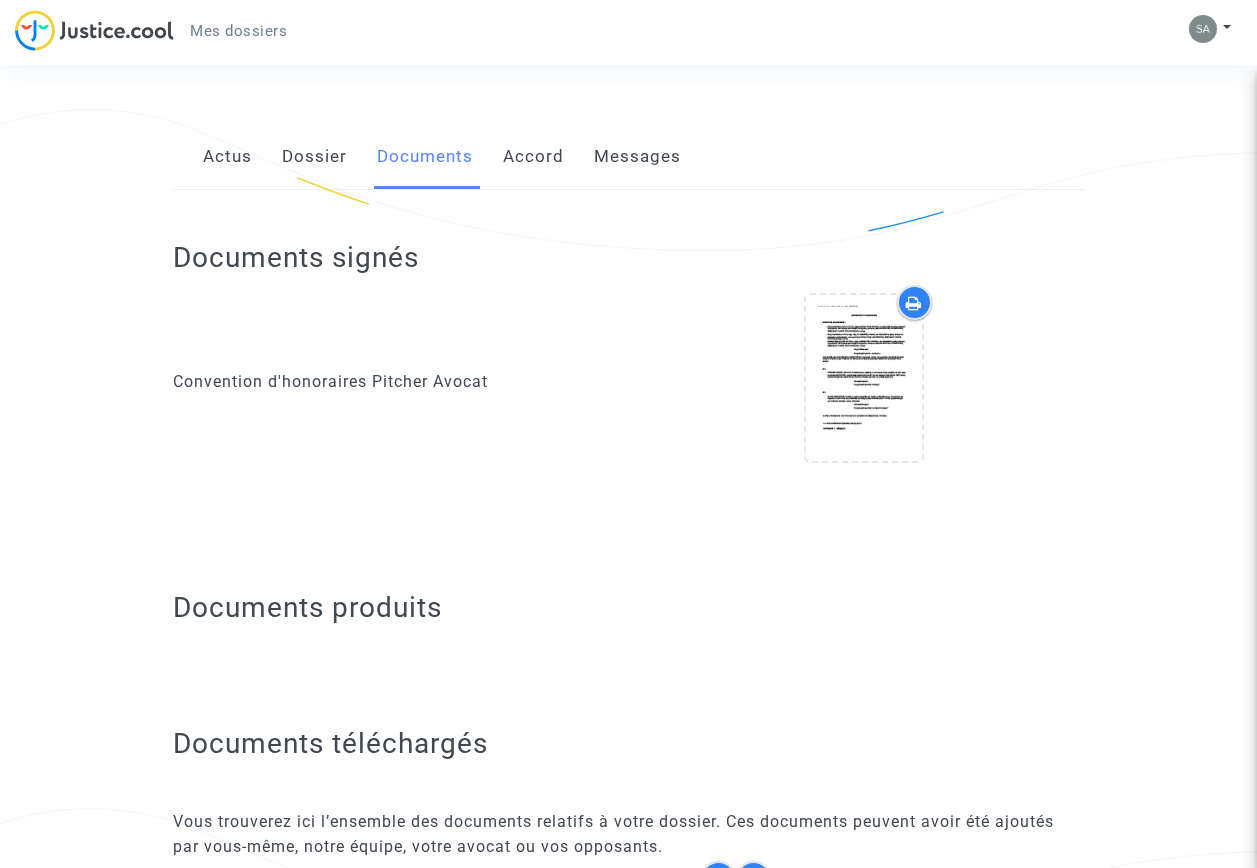 scroll, scrollTop: 186, scrollLeft: 0, axis: vertical 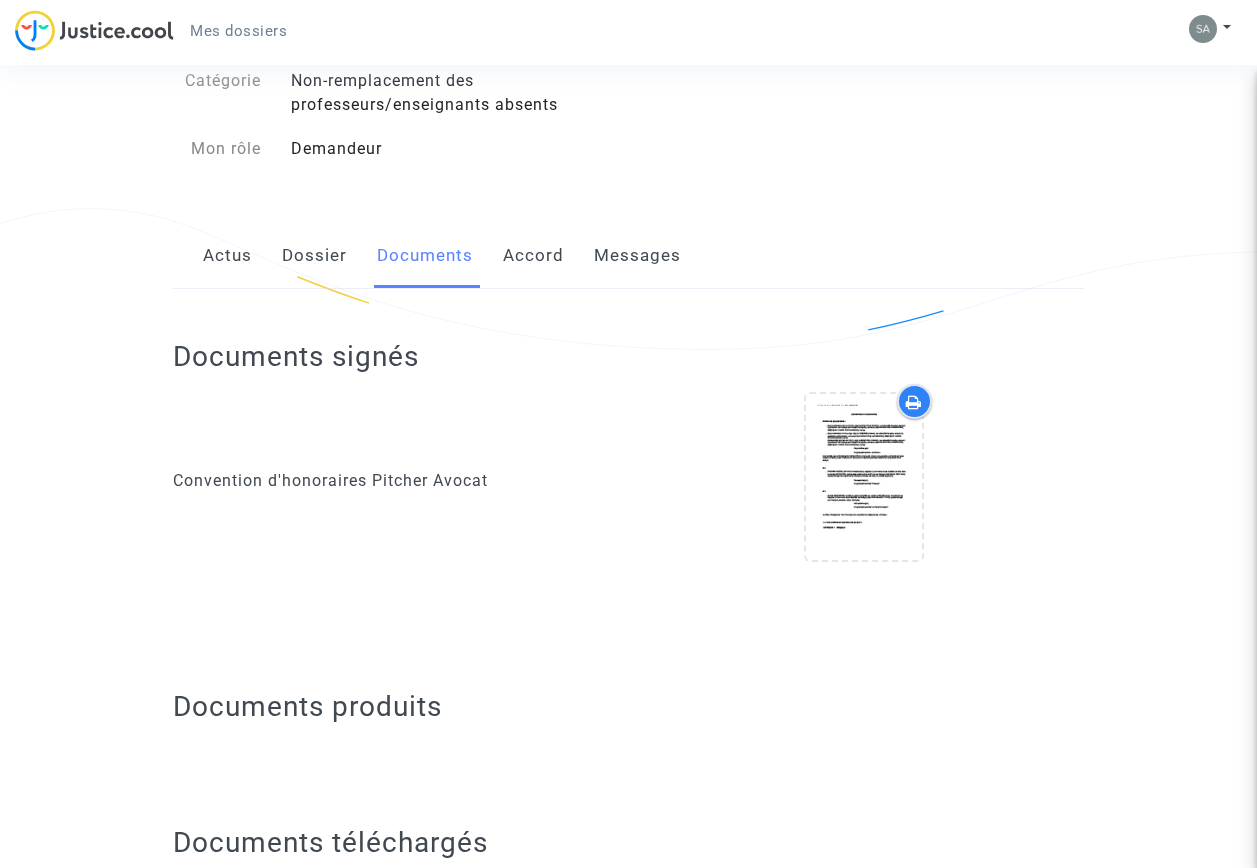 click on "Accord" 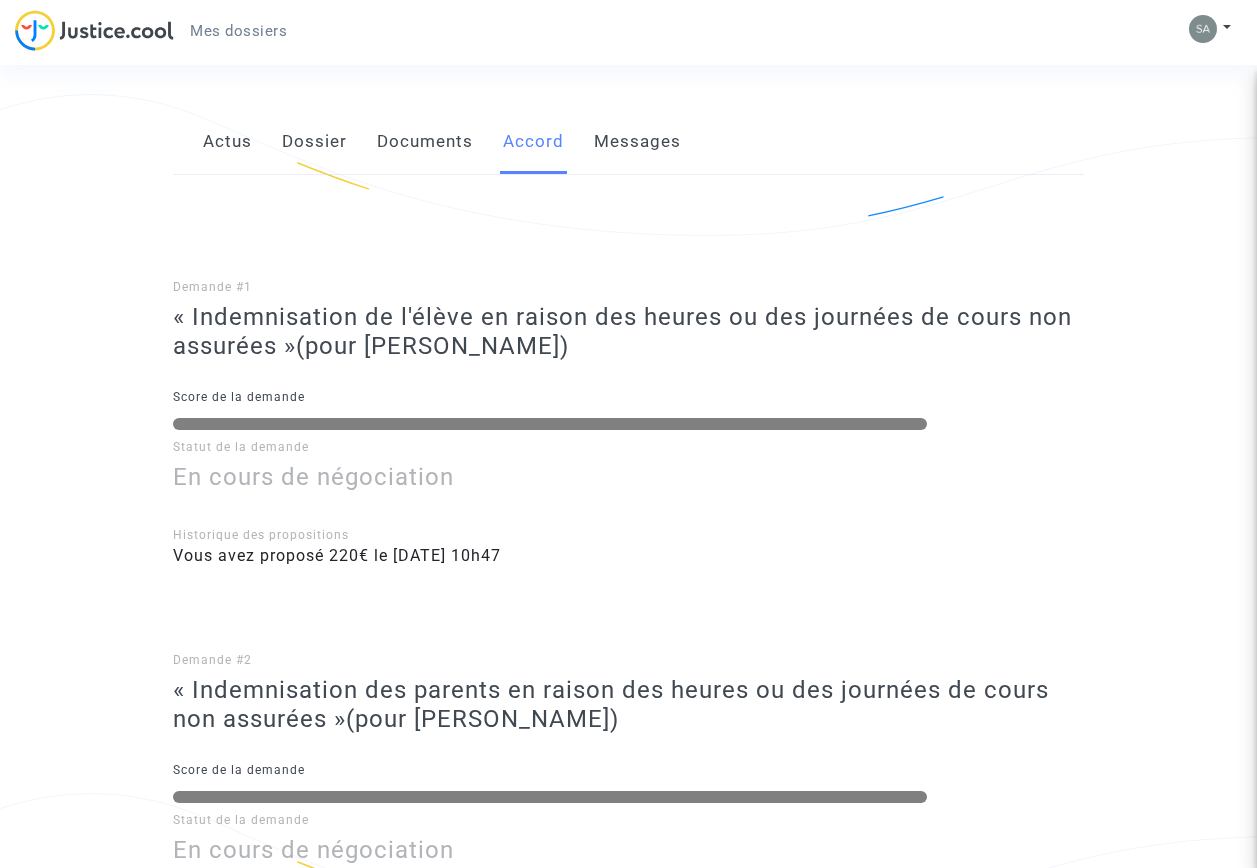 scroll, scrollTop: 0, scrollLeft: 0, axis: both 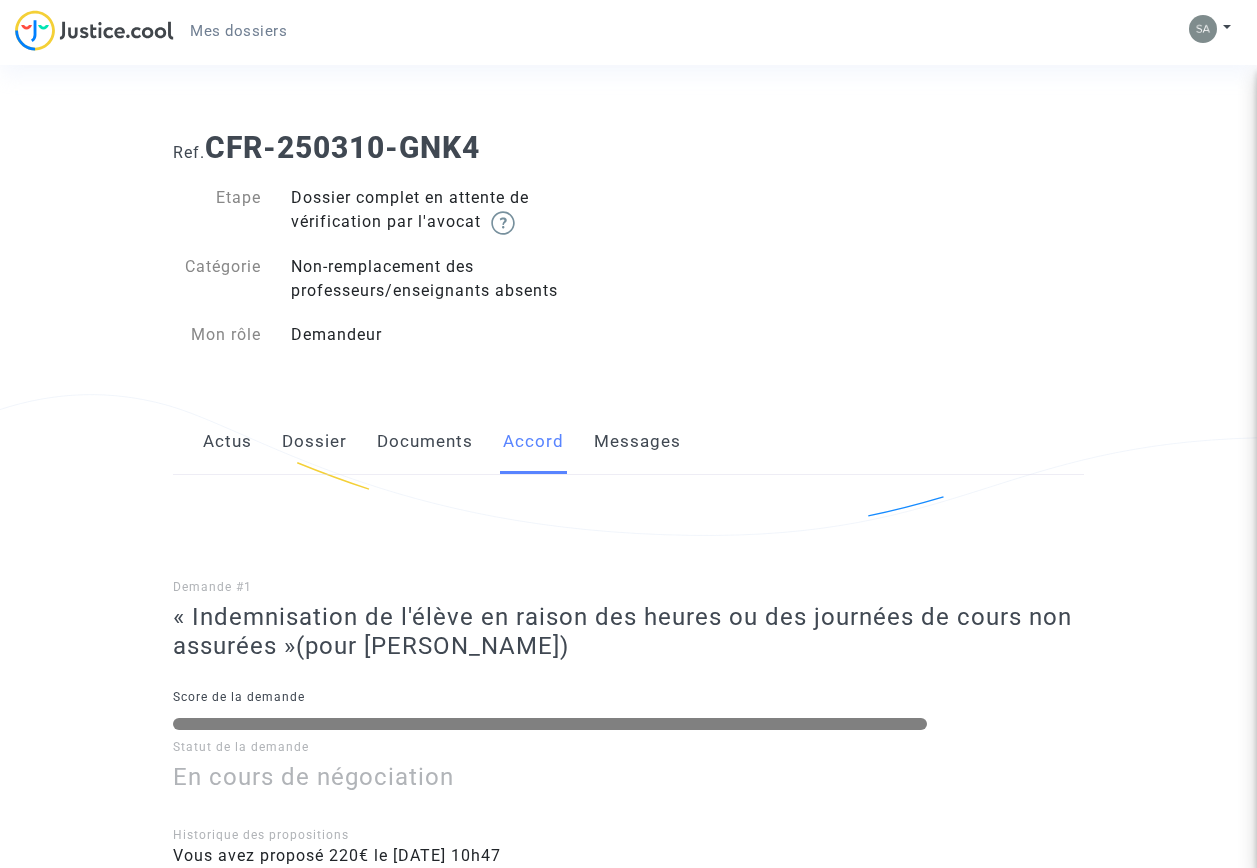 click on "Dossier" 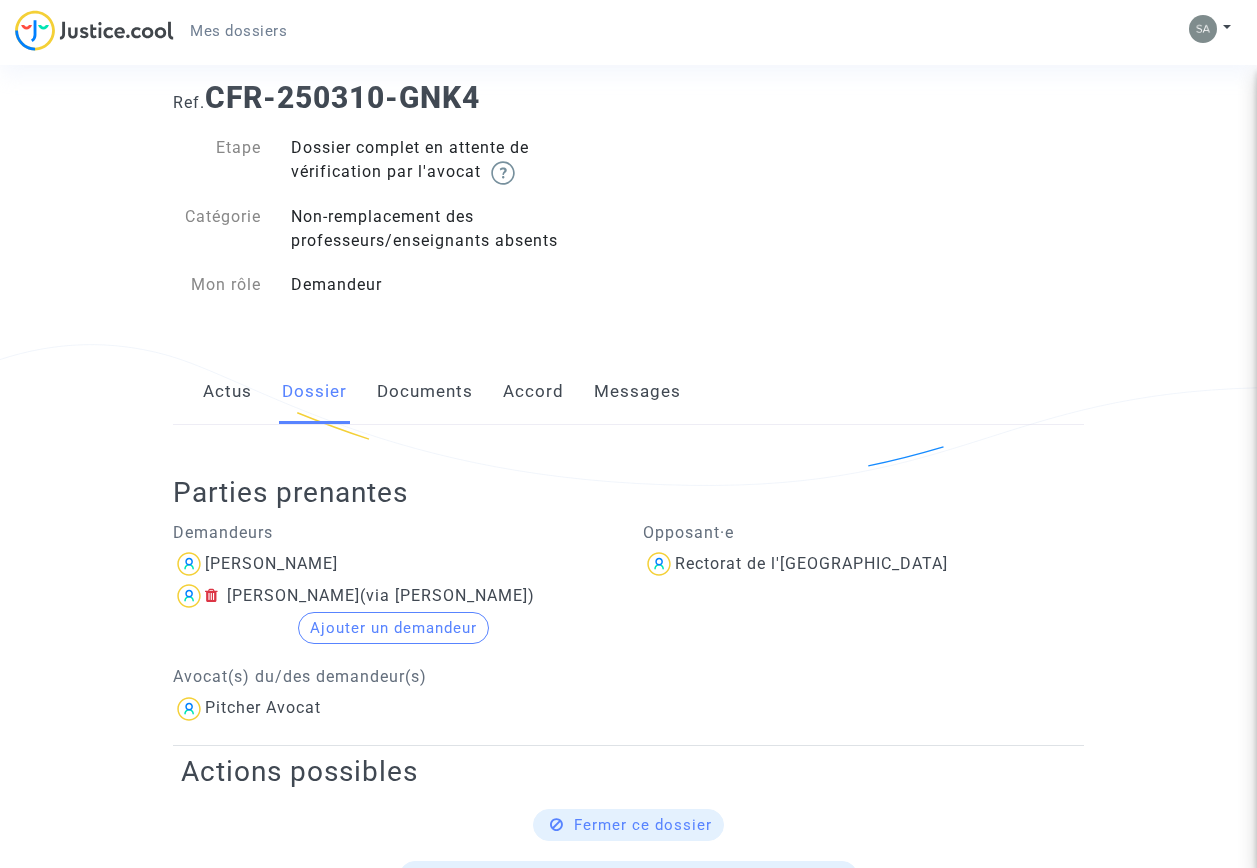 scroll, scrollTop: 0, scrollLeft: 0, axis: both 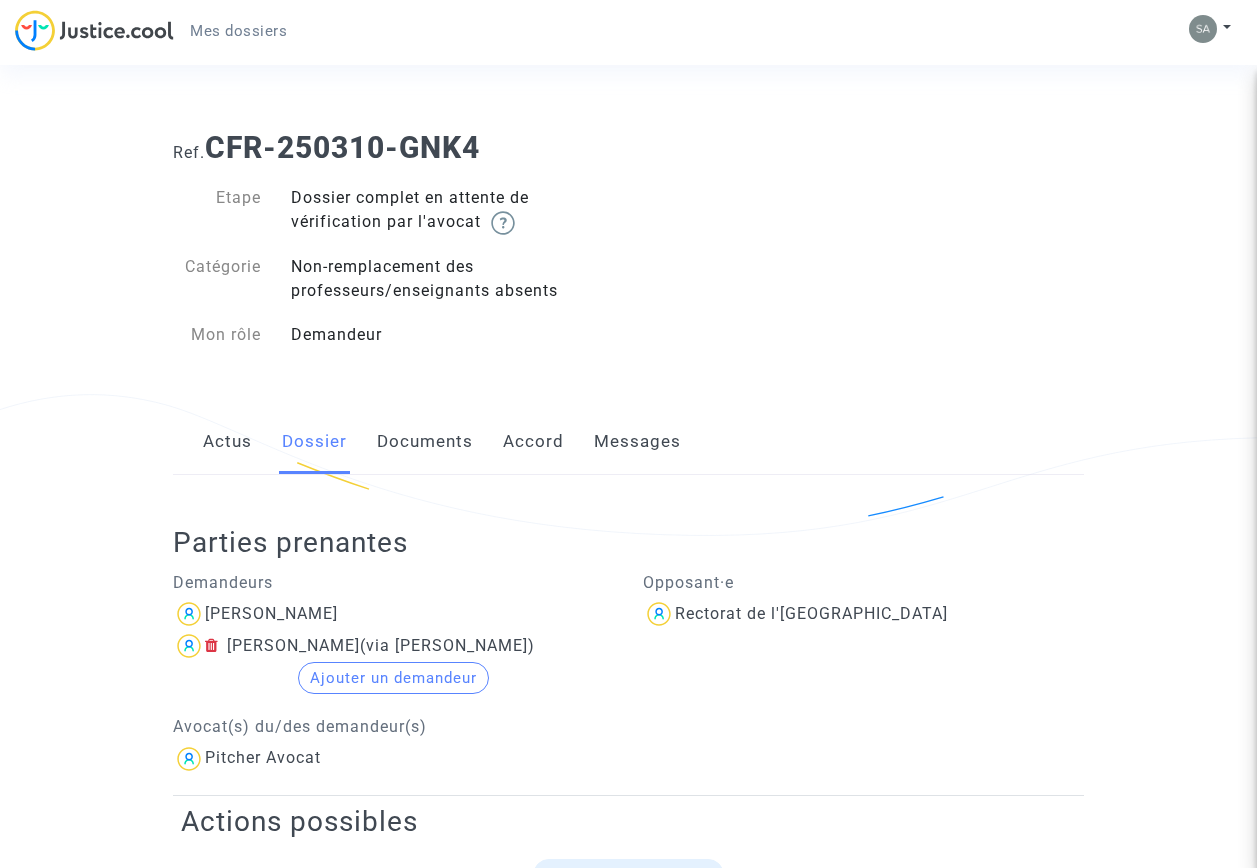 click on "Mes dossiers" at bounding box center [238, 31] 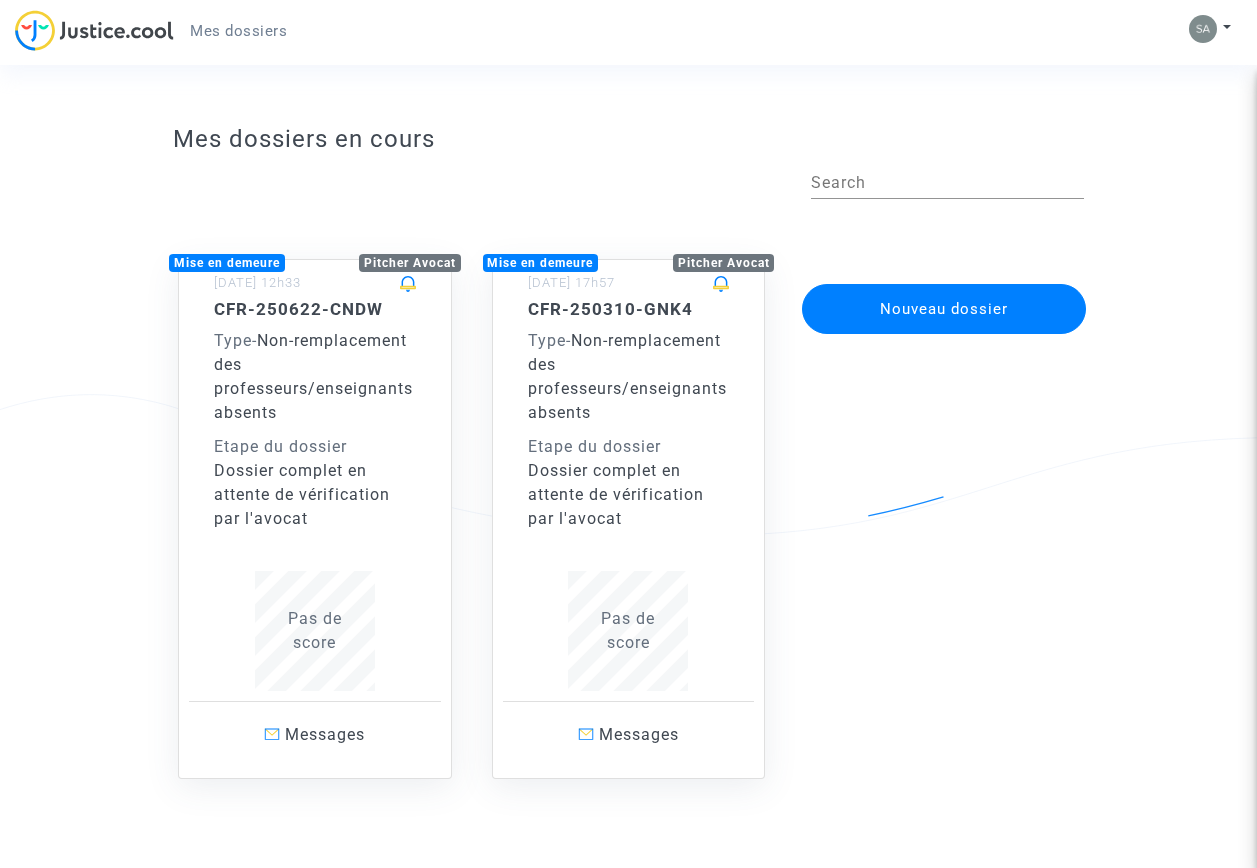 click on "Pas de  score" 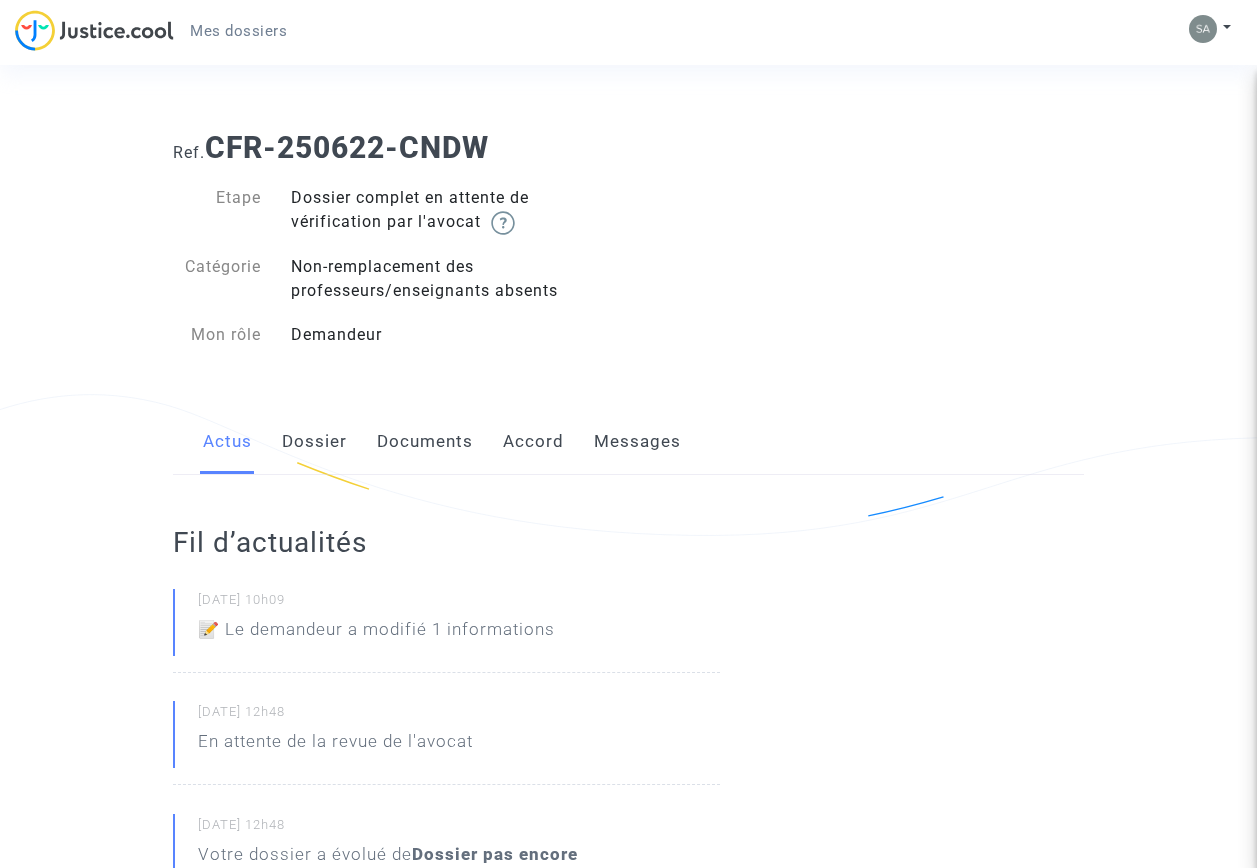 click on "Accord" 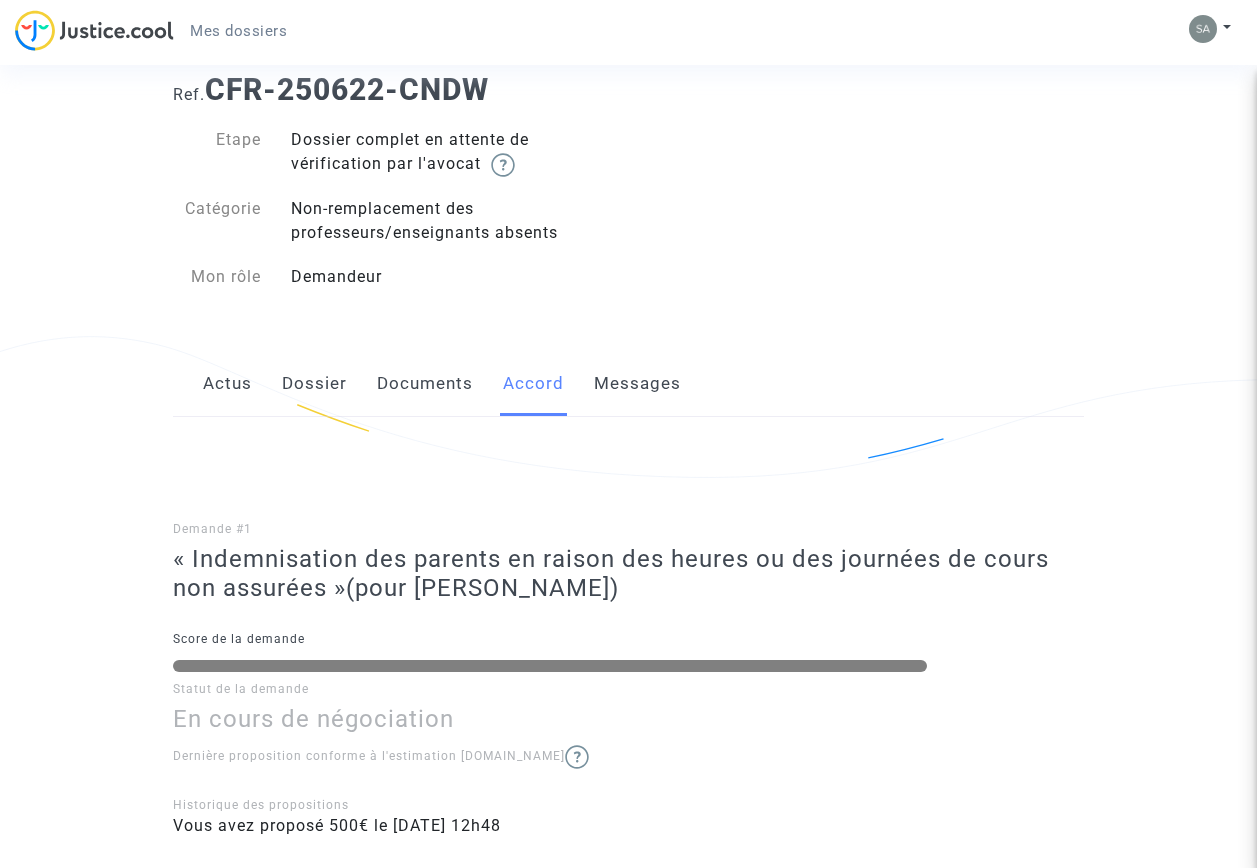 scroll, scrollTop: 0, scrollLeft: 0, axis: both 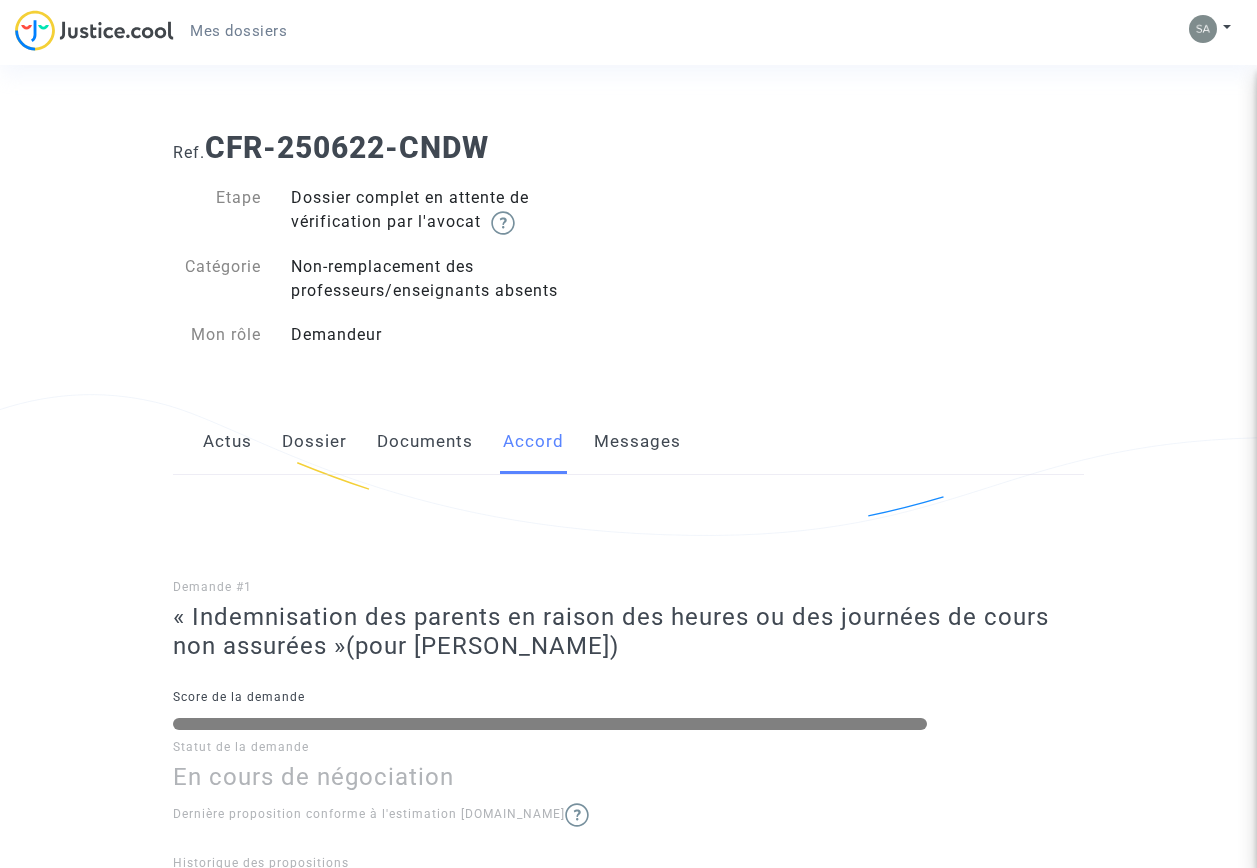 click on "Dossier" 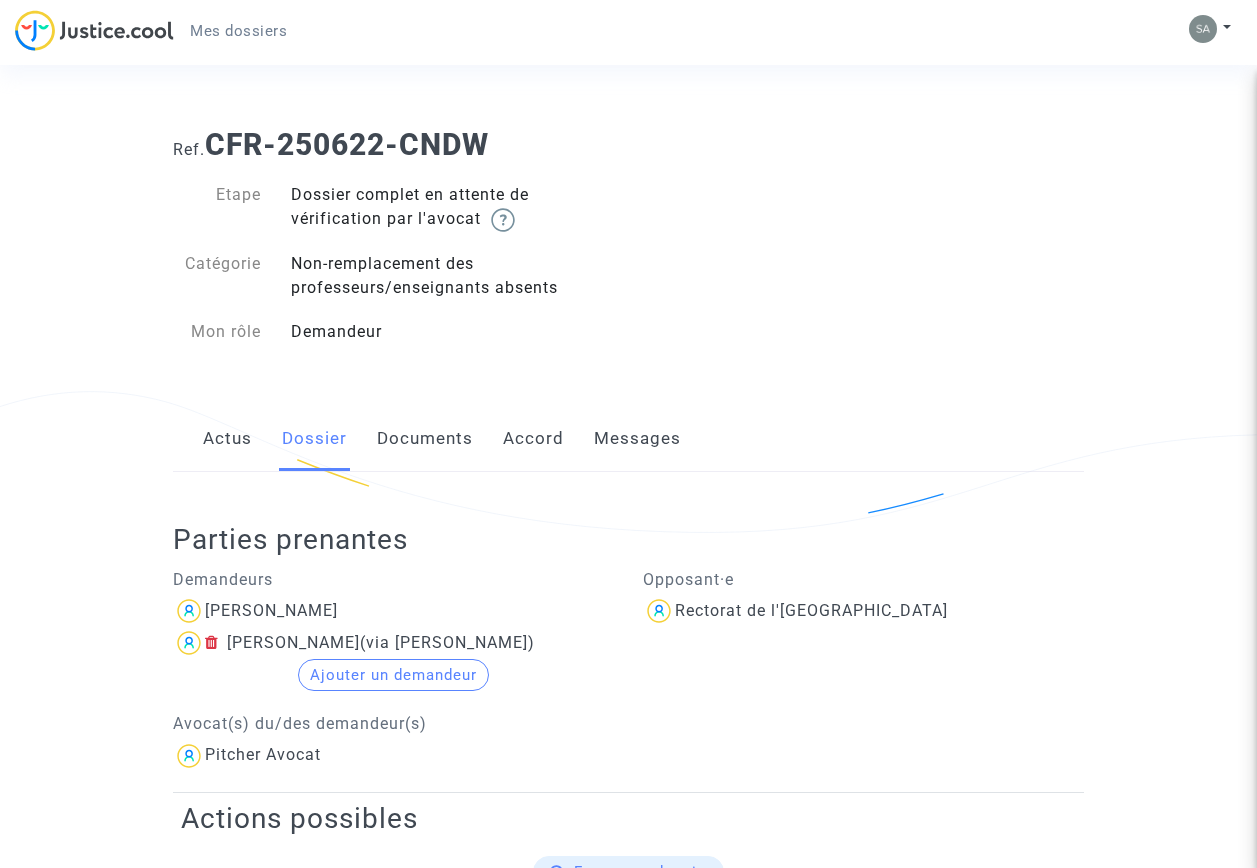 scroll, scrollTop: 0, scrollLeft: 0, axis: both 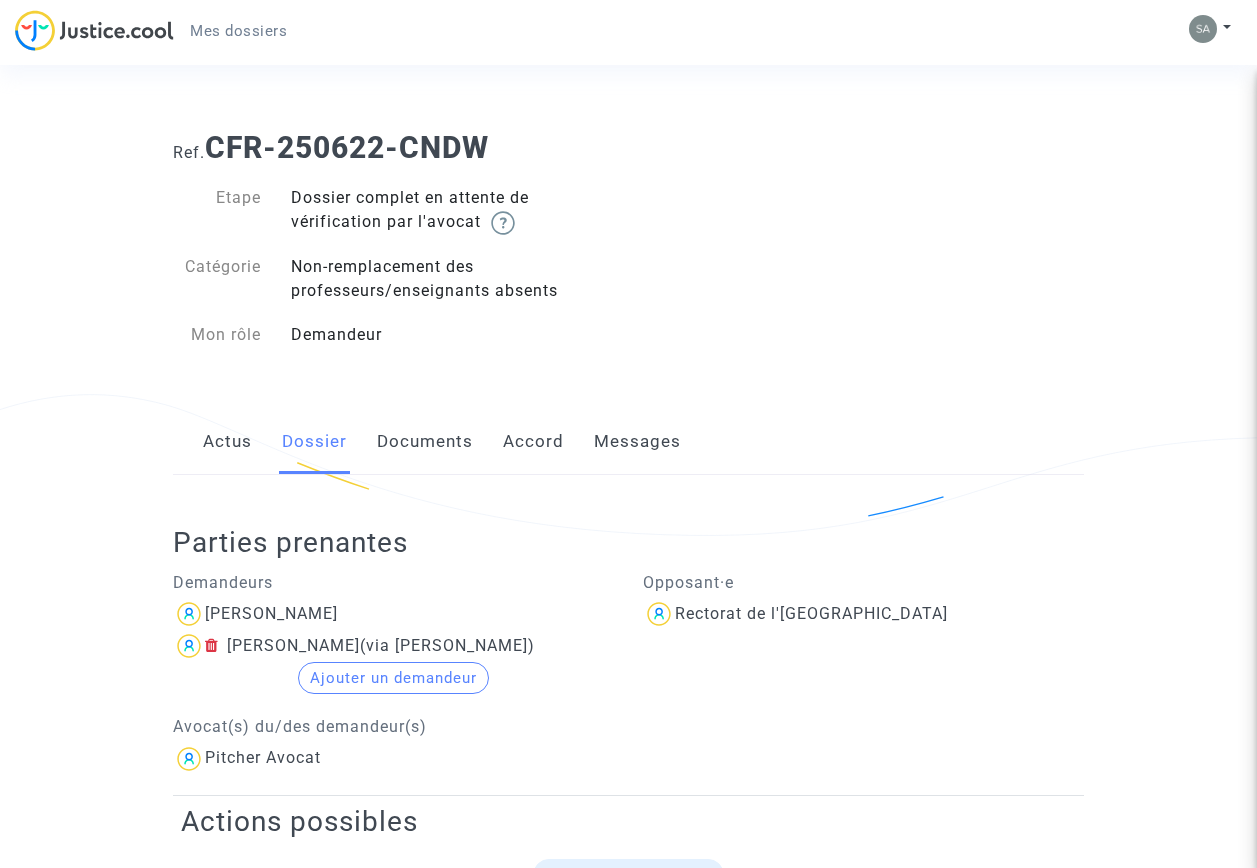 click on "Mes dossiers" at bounding box center (238, 31) 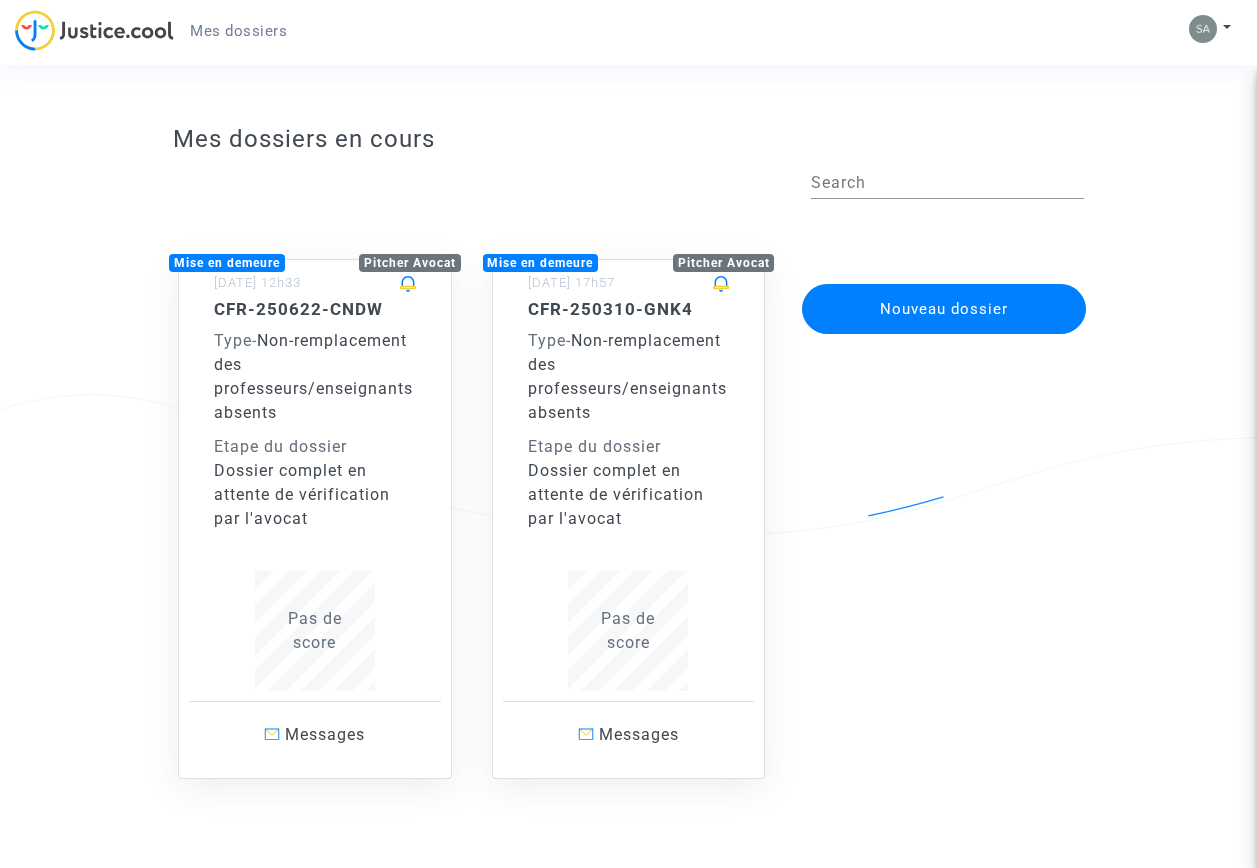 click on "Dossier complet en attente de vérification par l'avocat" 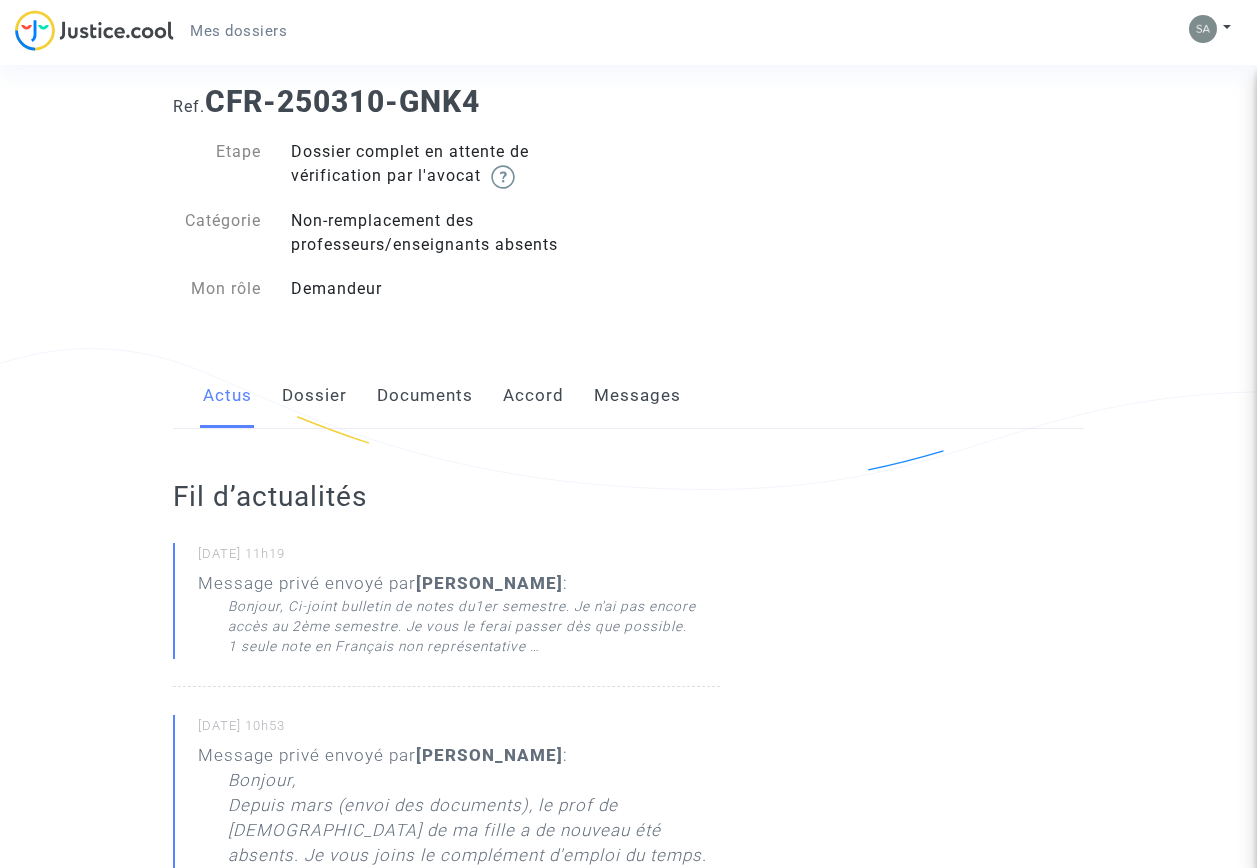 scroll, scrollTop: 0, scrollLeft: 0, axis: both 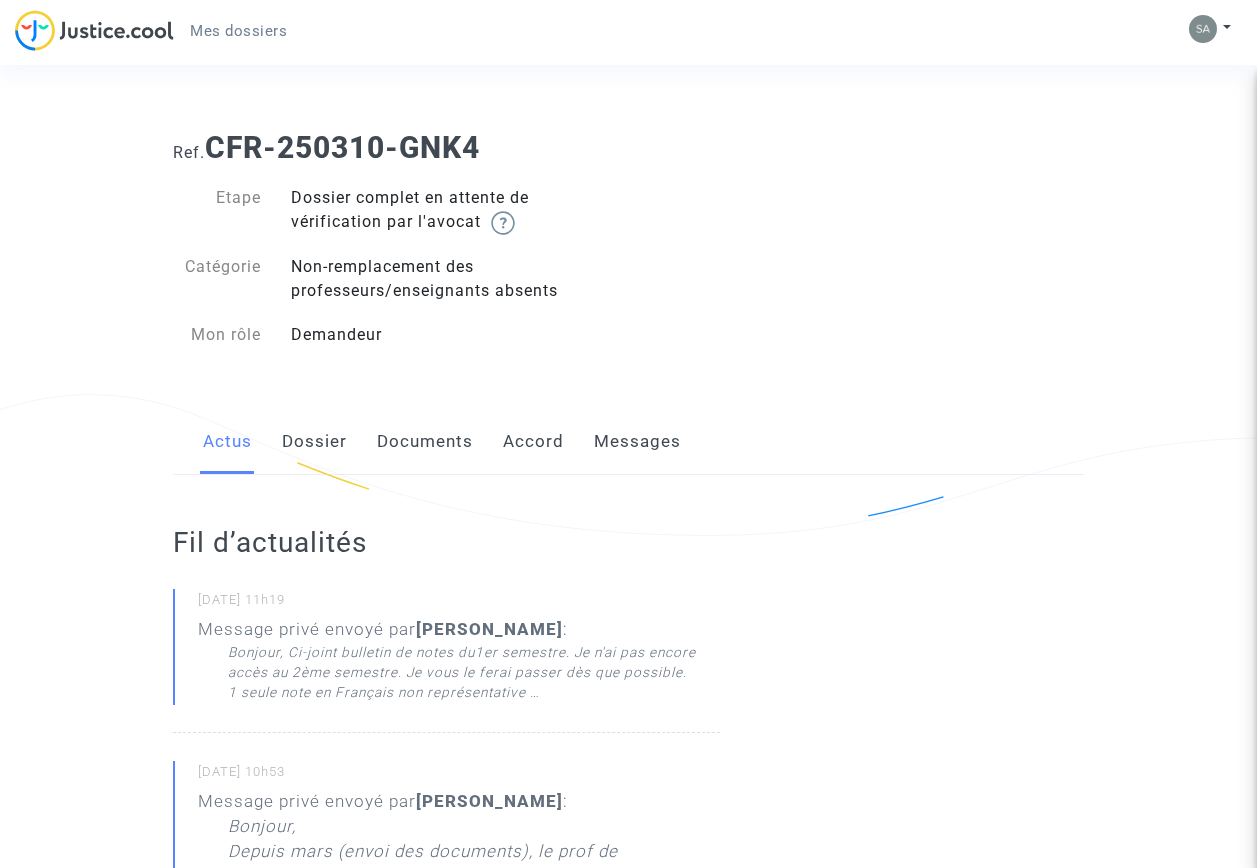 click on "Accord" 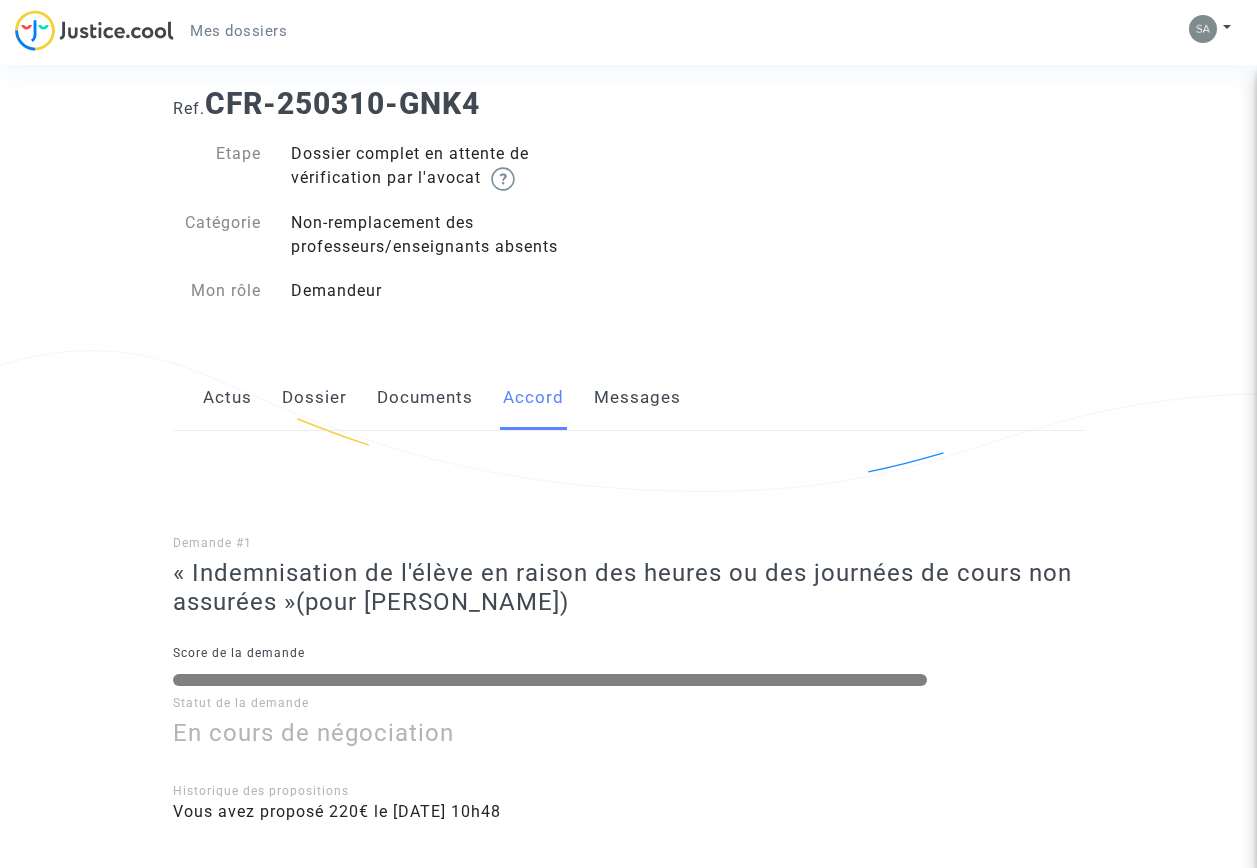 scroll, scrollTop: 0, scrollLeft: 0, axis: both 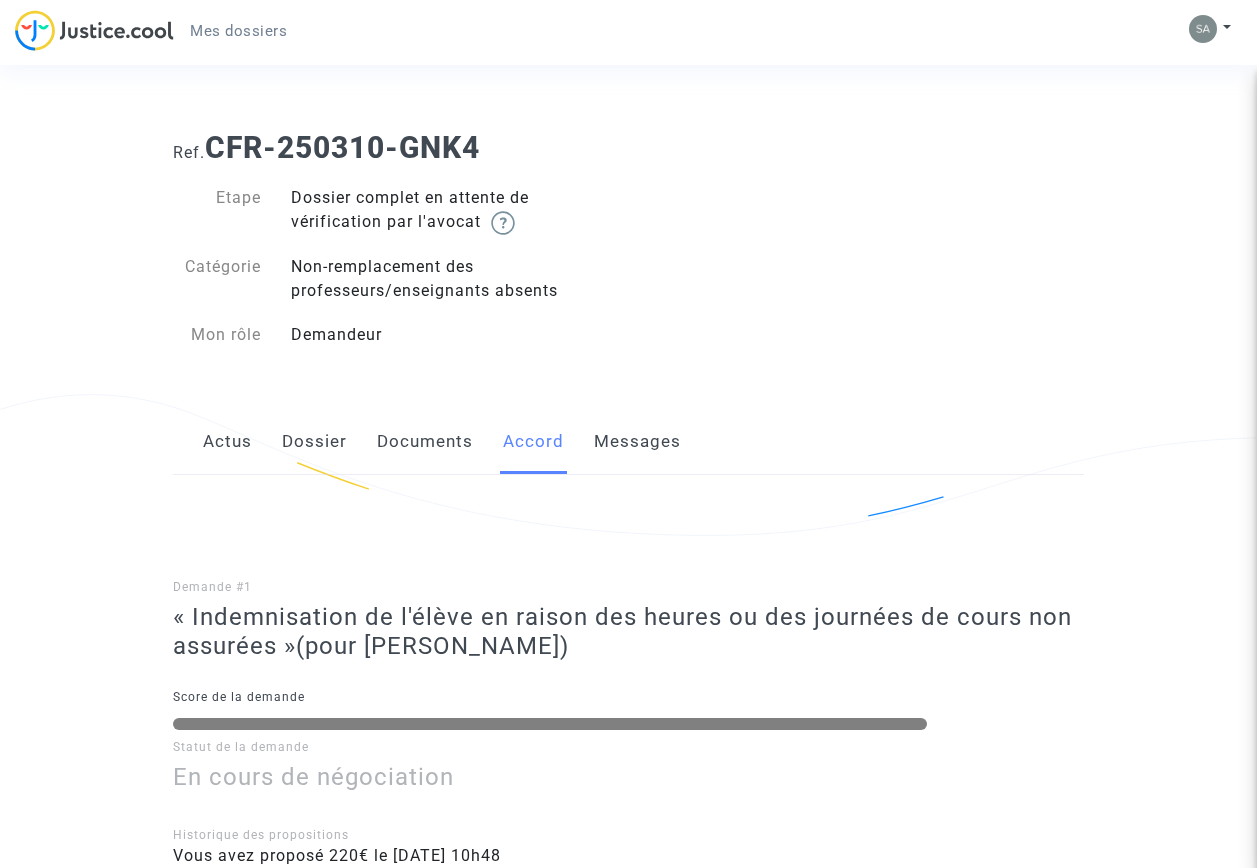 click on "Messages" 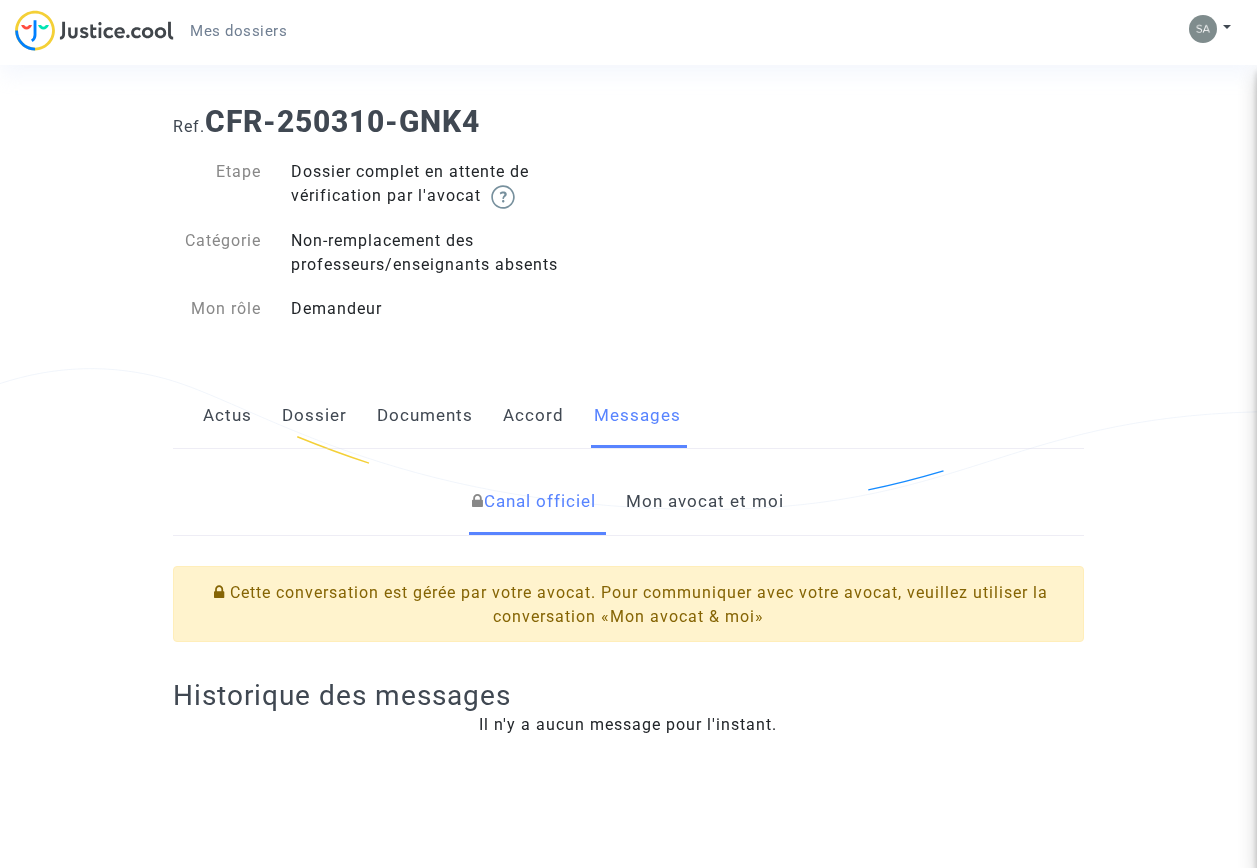 scroll, scrollTop: 0, scrollLeft: 0, axis: both 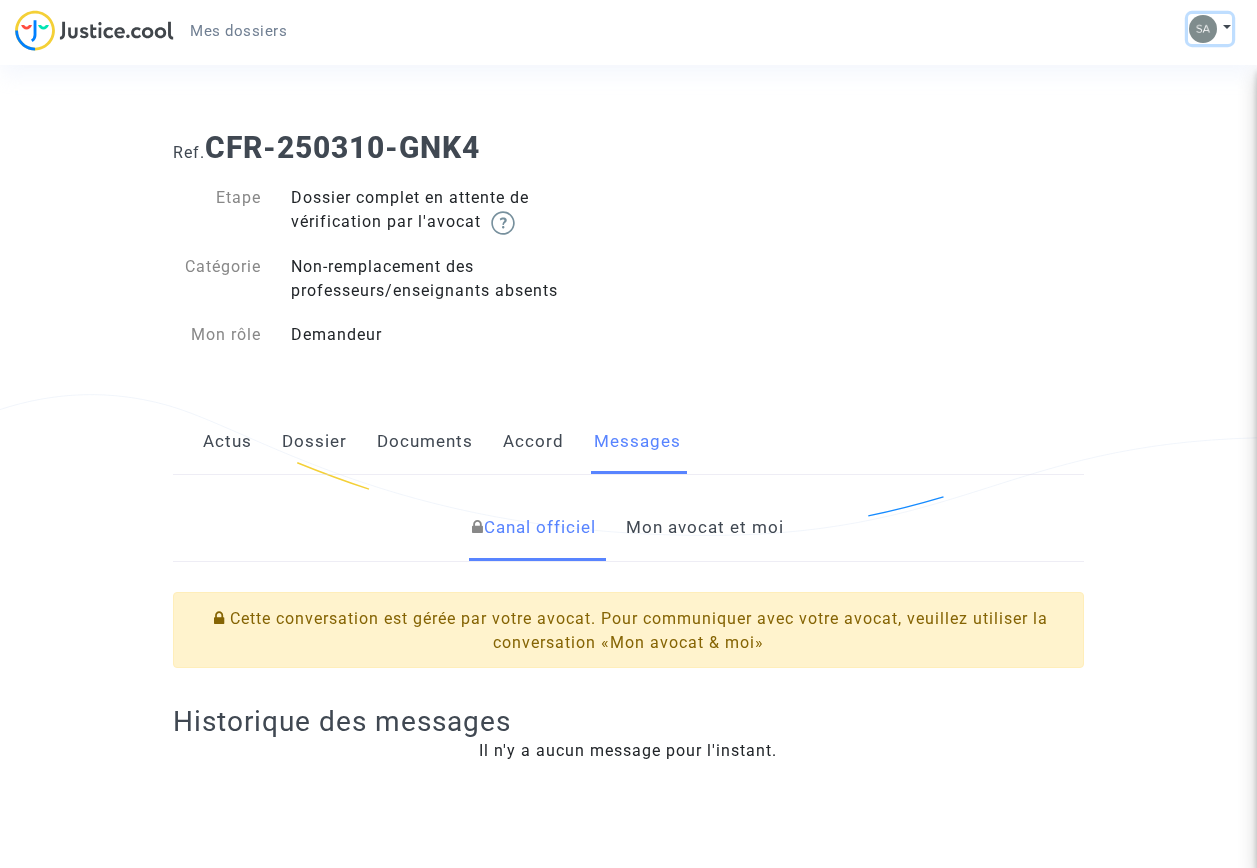 click at bounding box center [1210, 29] 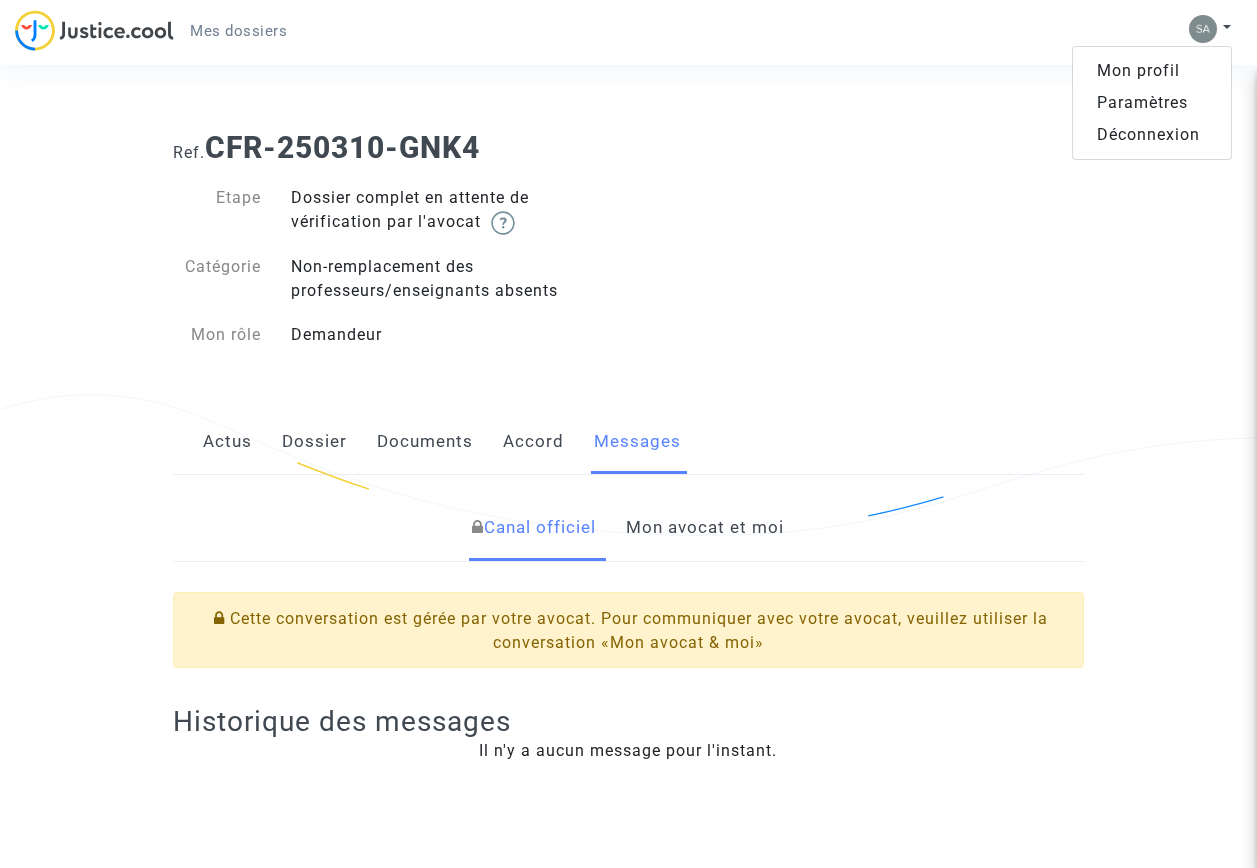 click on "Déconnexion" at bounding box center (1152, 135) 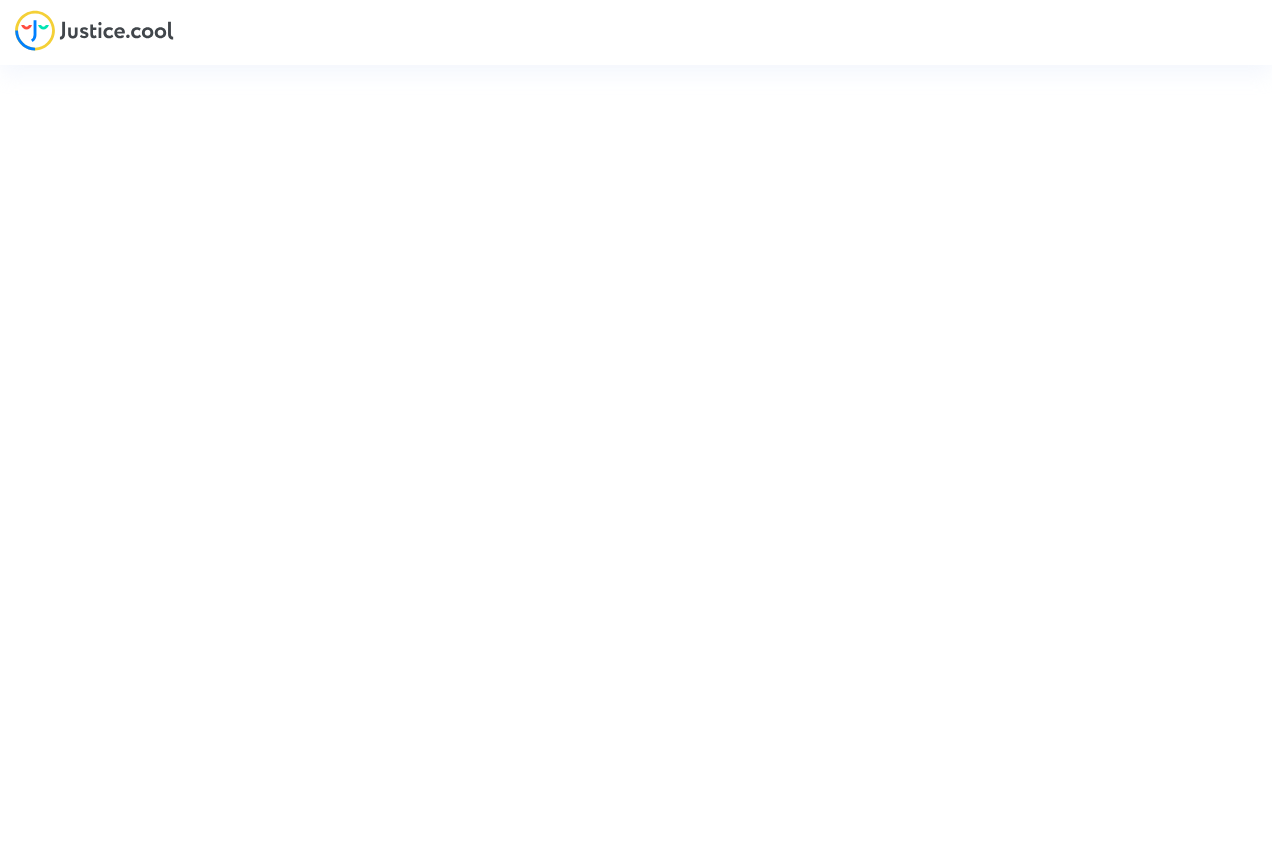 scroll, scrollTop: 0, scrollLeft: 0, axis: both 